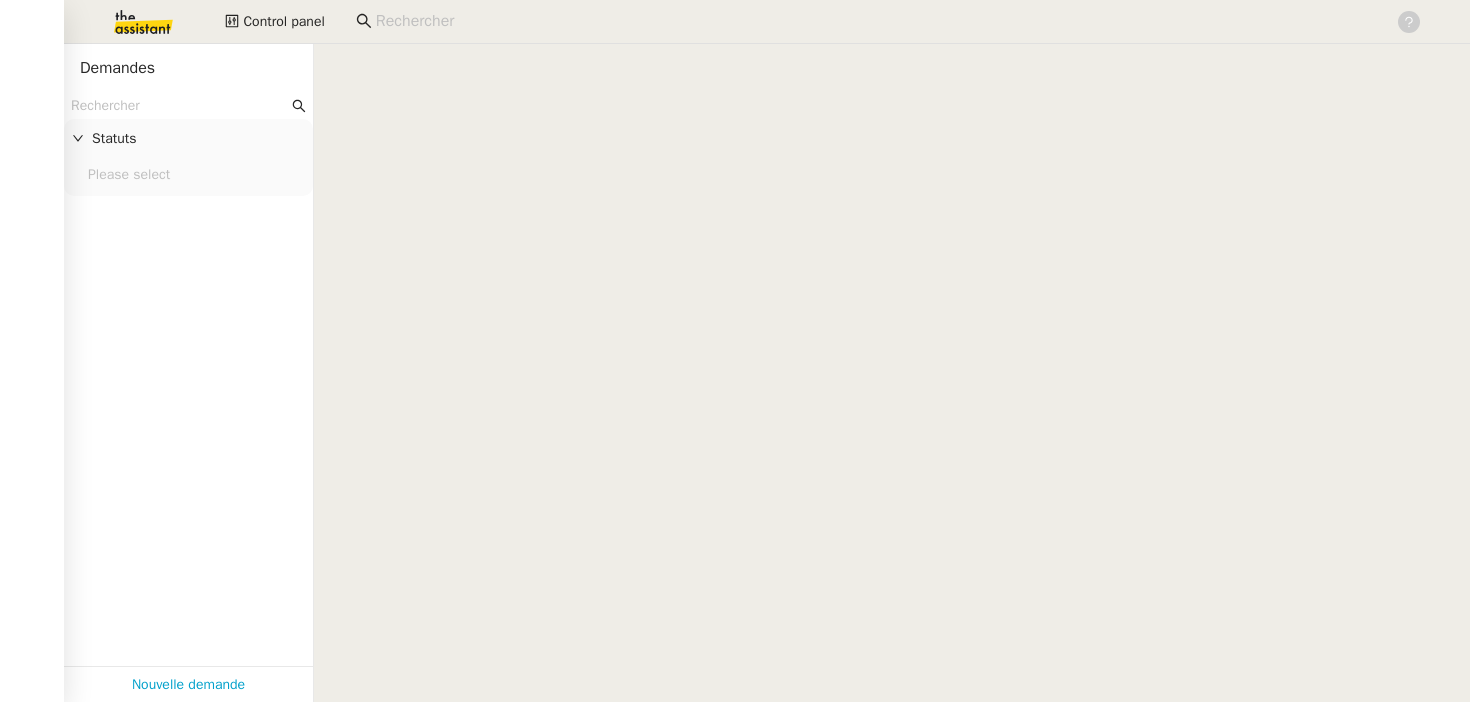 scroll, scrollTop: 0, scrollLeft: 0, axis: both 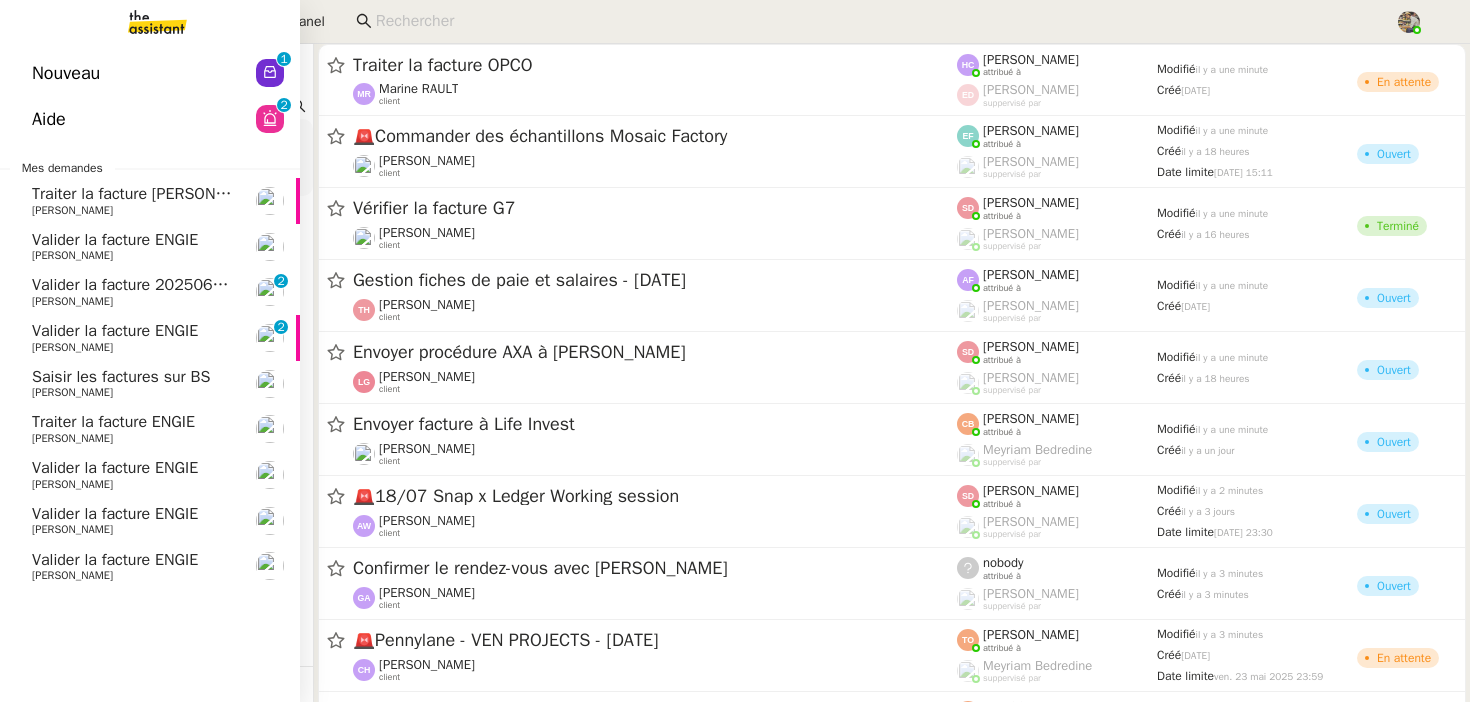 click on "Valider la facture [PERSON_NAME]" 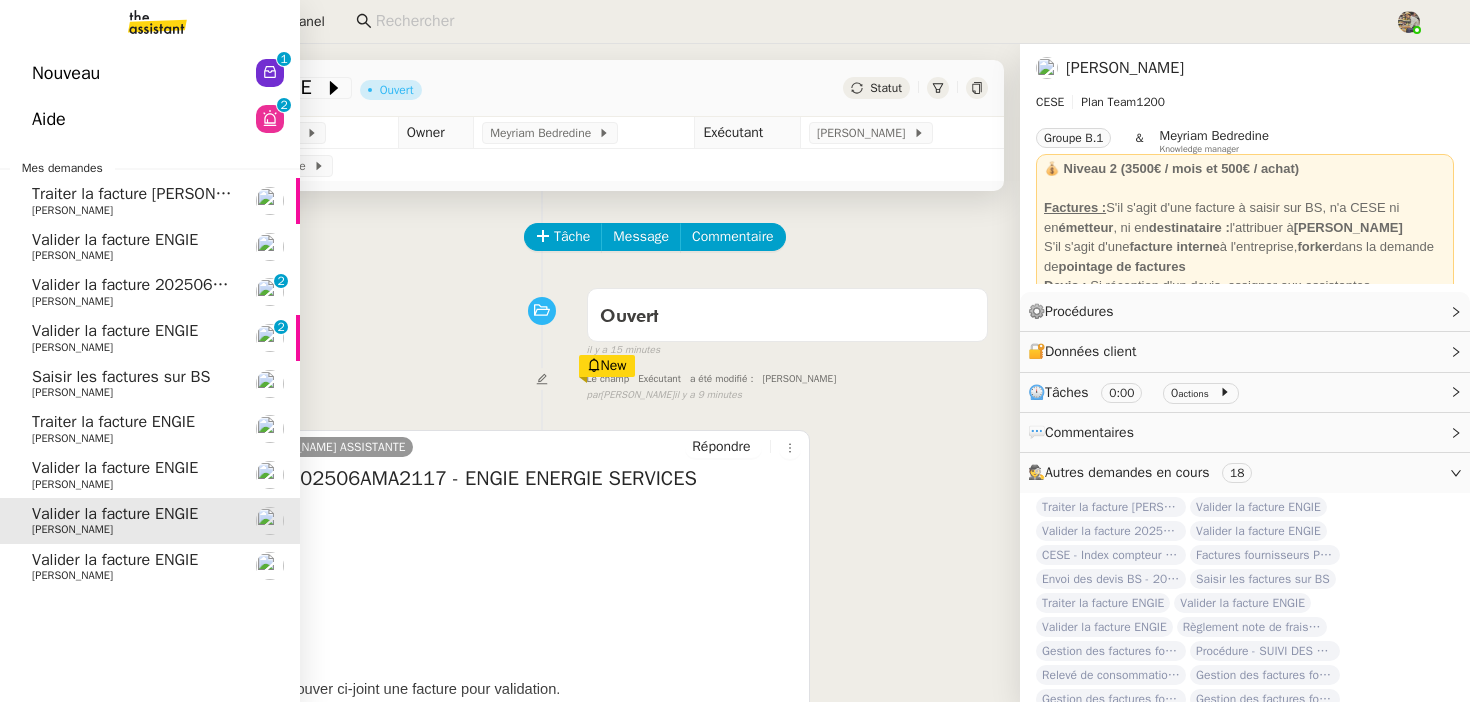 click on "[PERSON_NAME]" 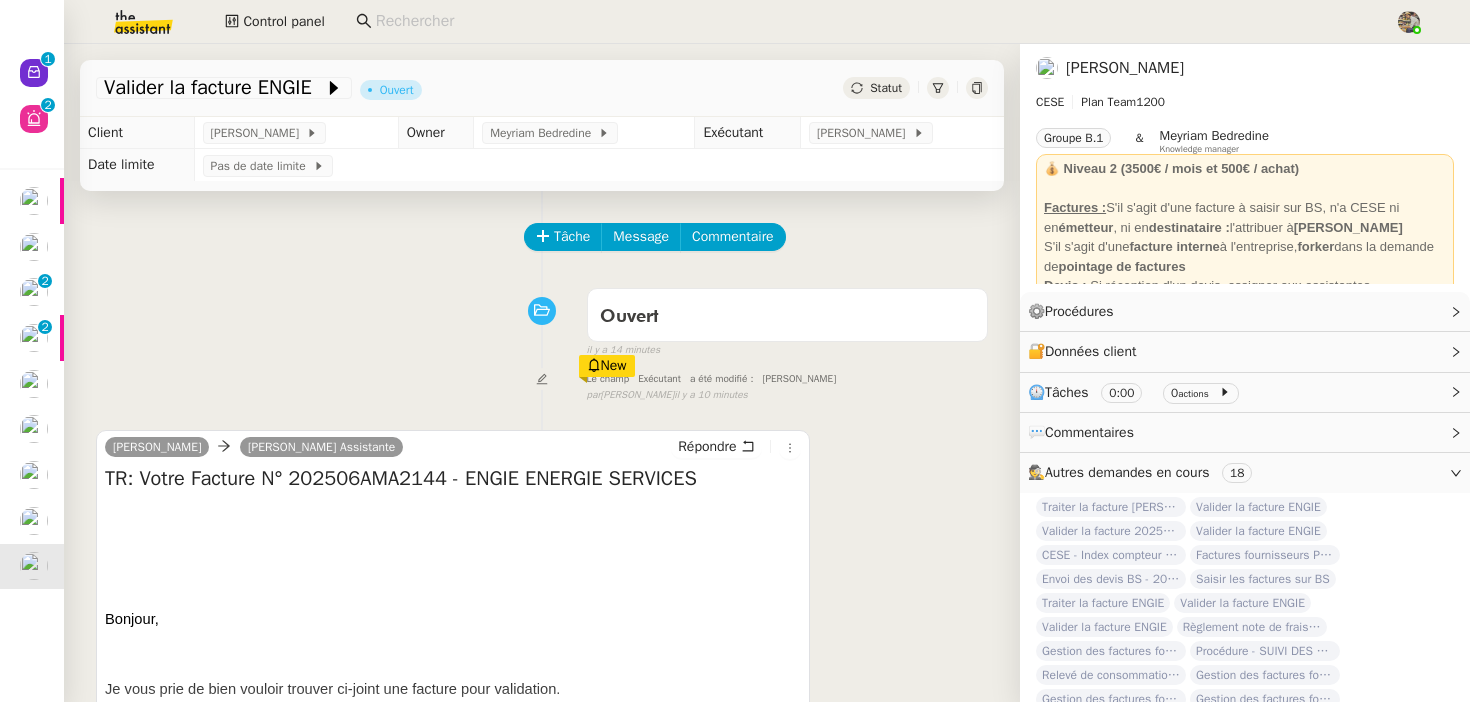 scroll, scrollTop: 262, scrollLeft: 0, axis: vertical 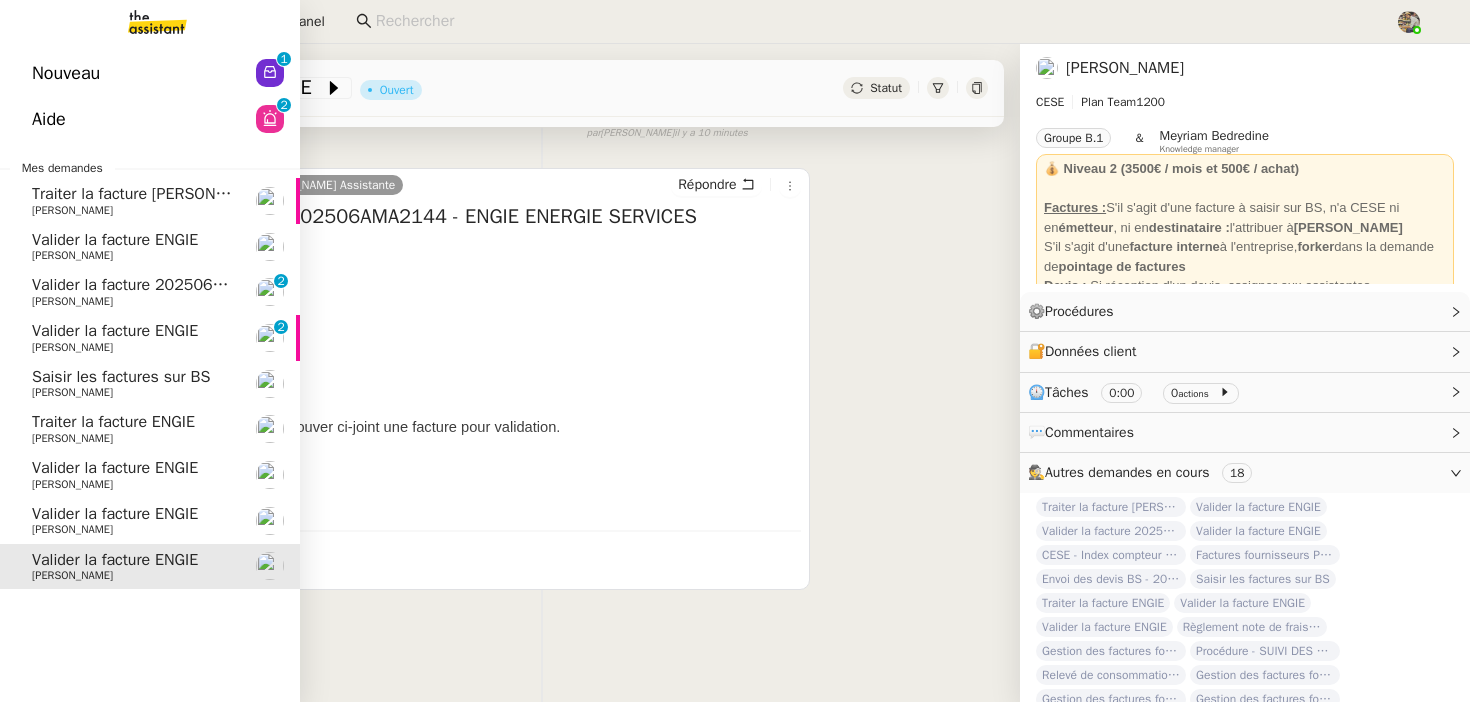 click on "[PERSON_NAME]" 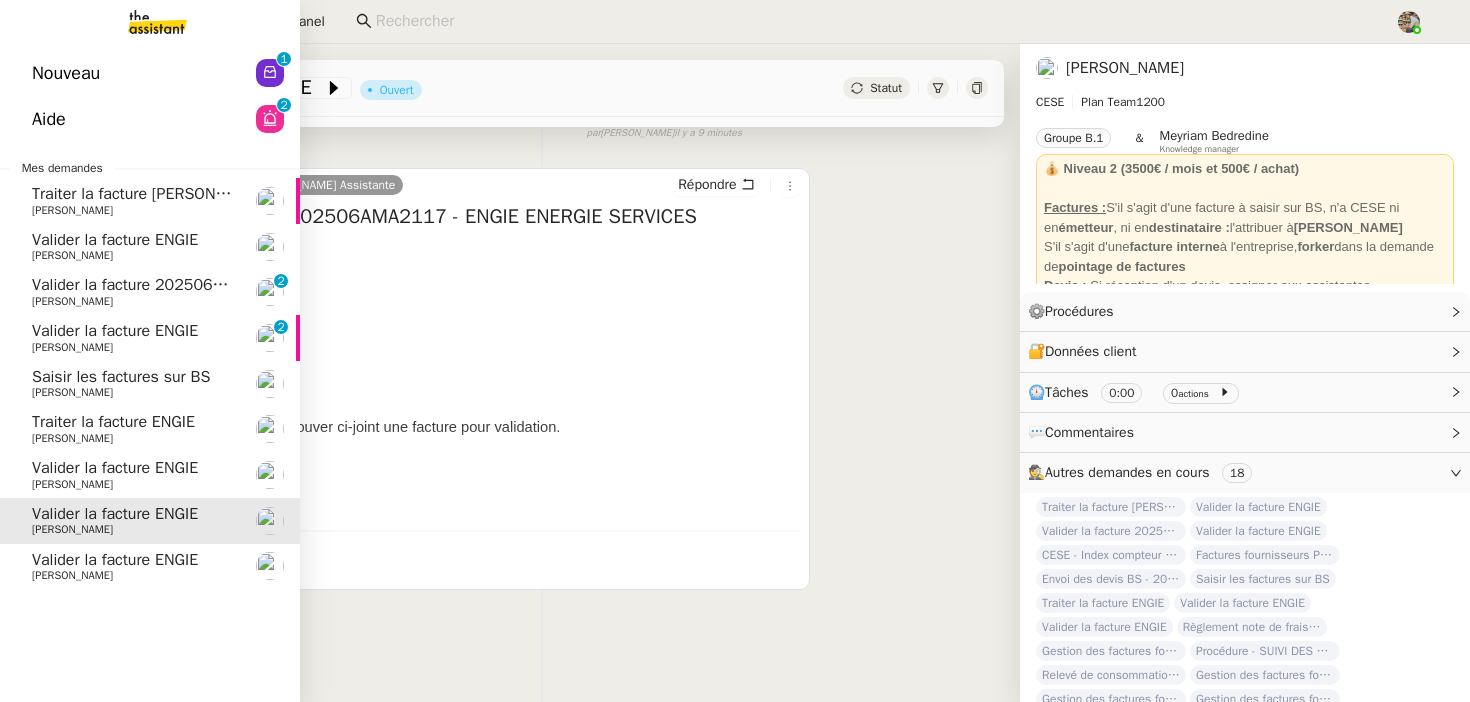 click on "Valider la facture ENGIE" 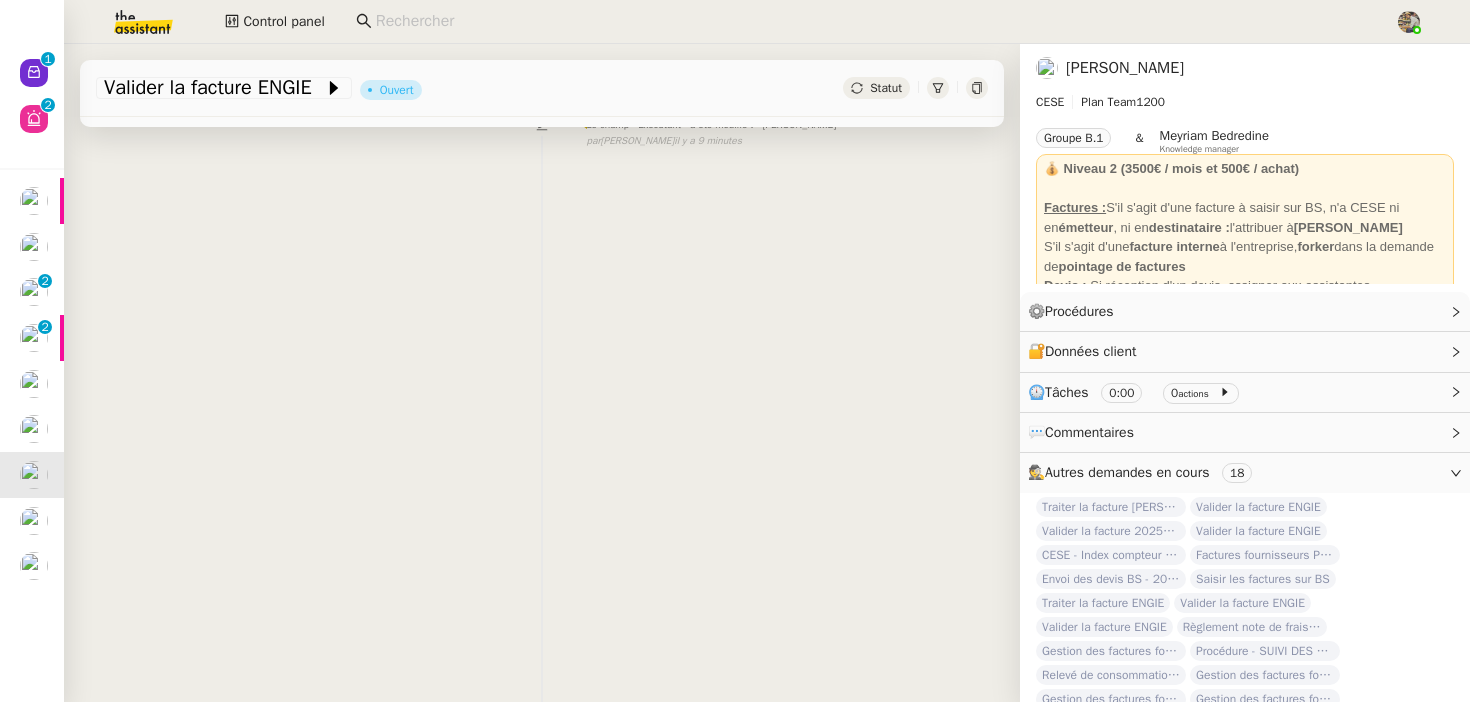 scroll, scrollTop: 262, scrollLeft: 0, axis: vertical 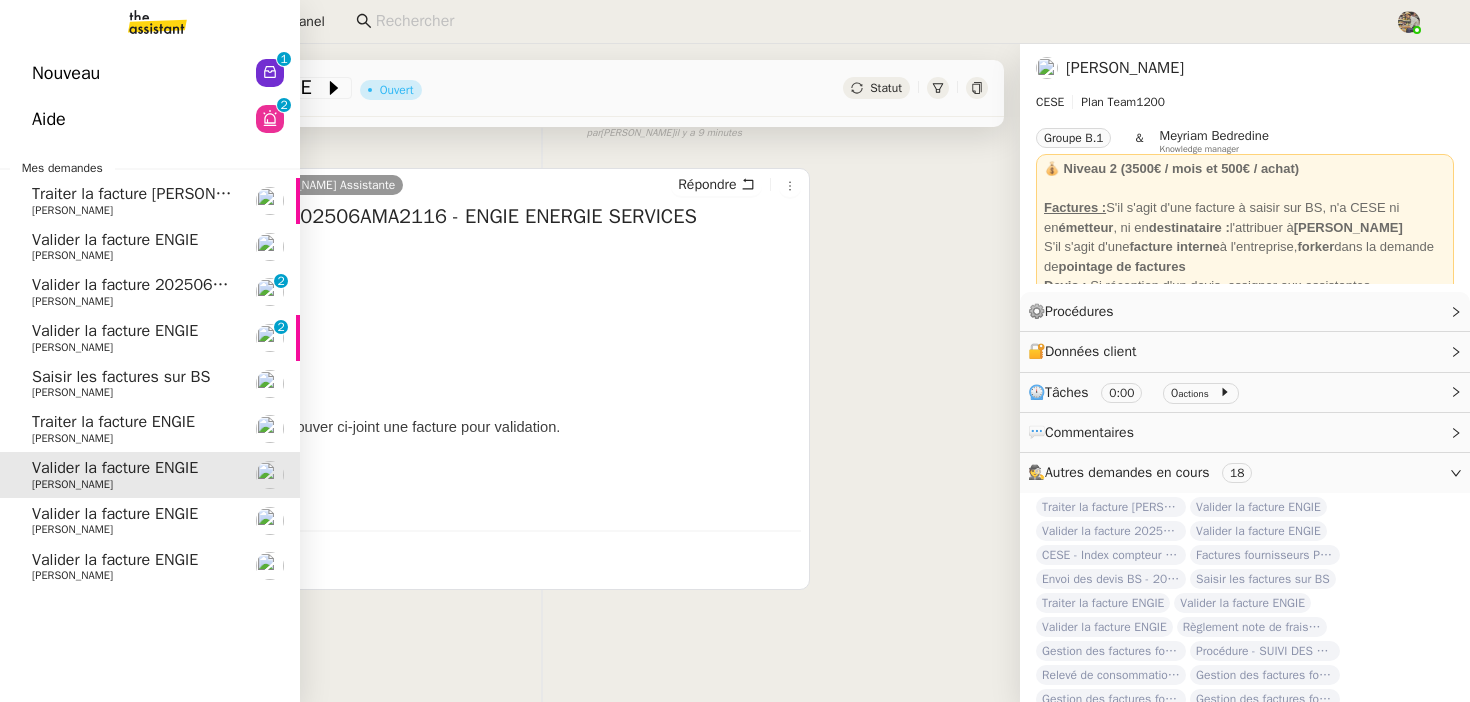 click on "Traiter la facture ENGIE" 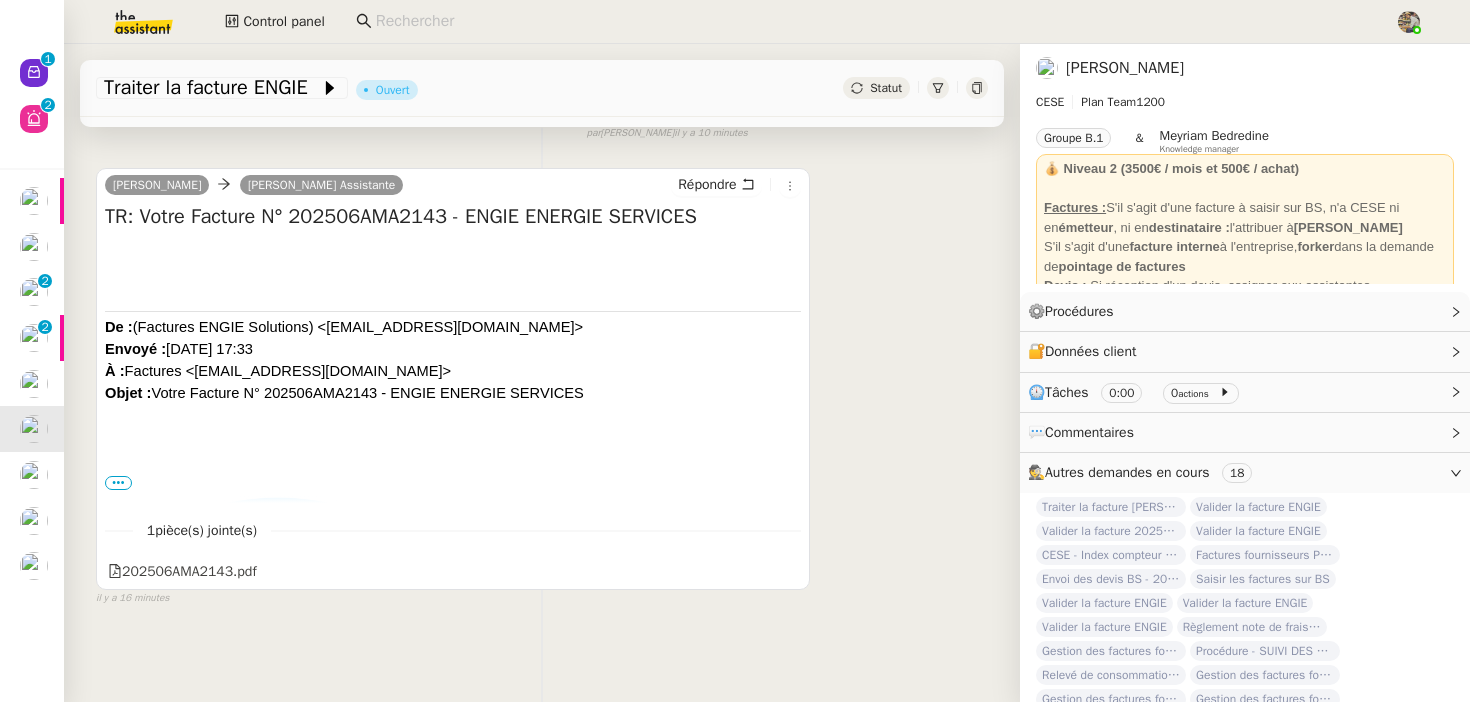 scroll, scrollTop: 0, scrollLeft: 0, axis: both 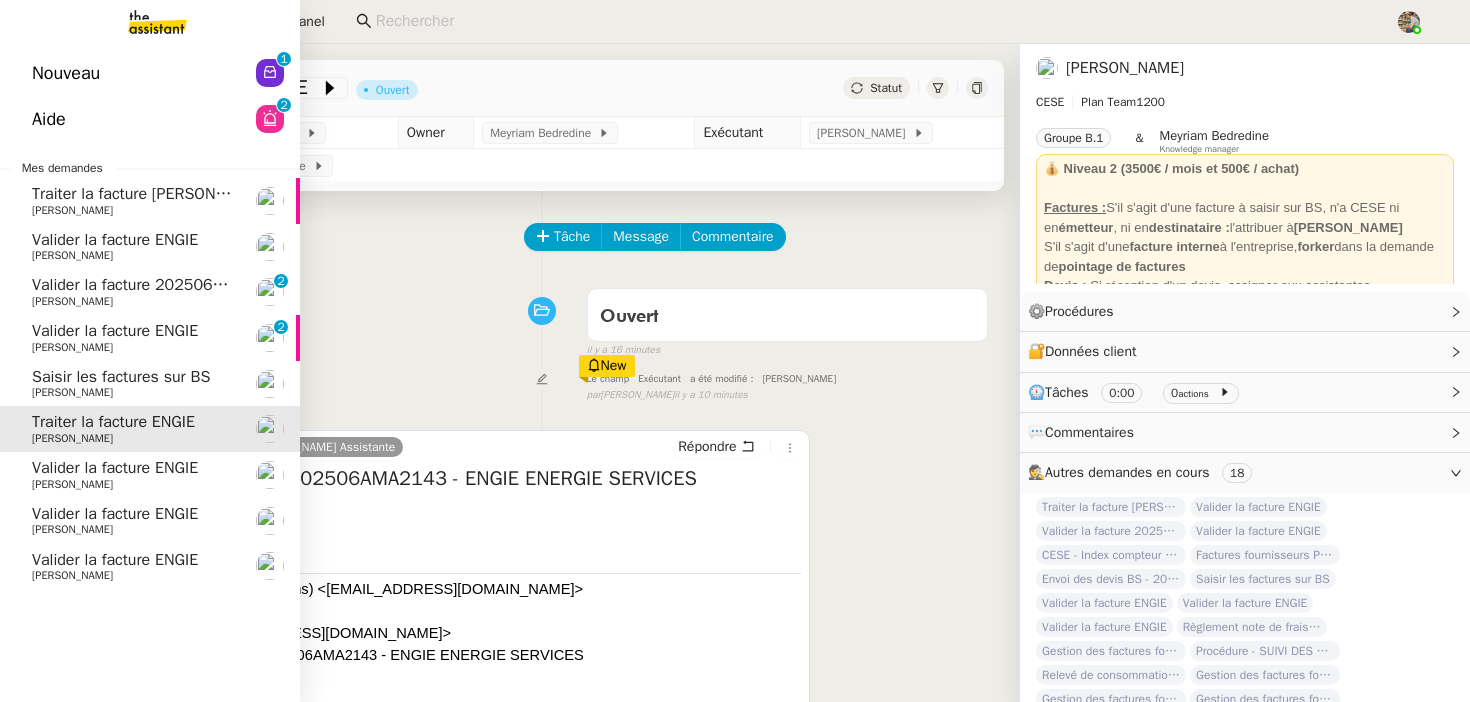 click on "Saisir les factures sur BS" 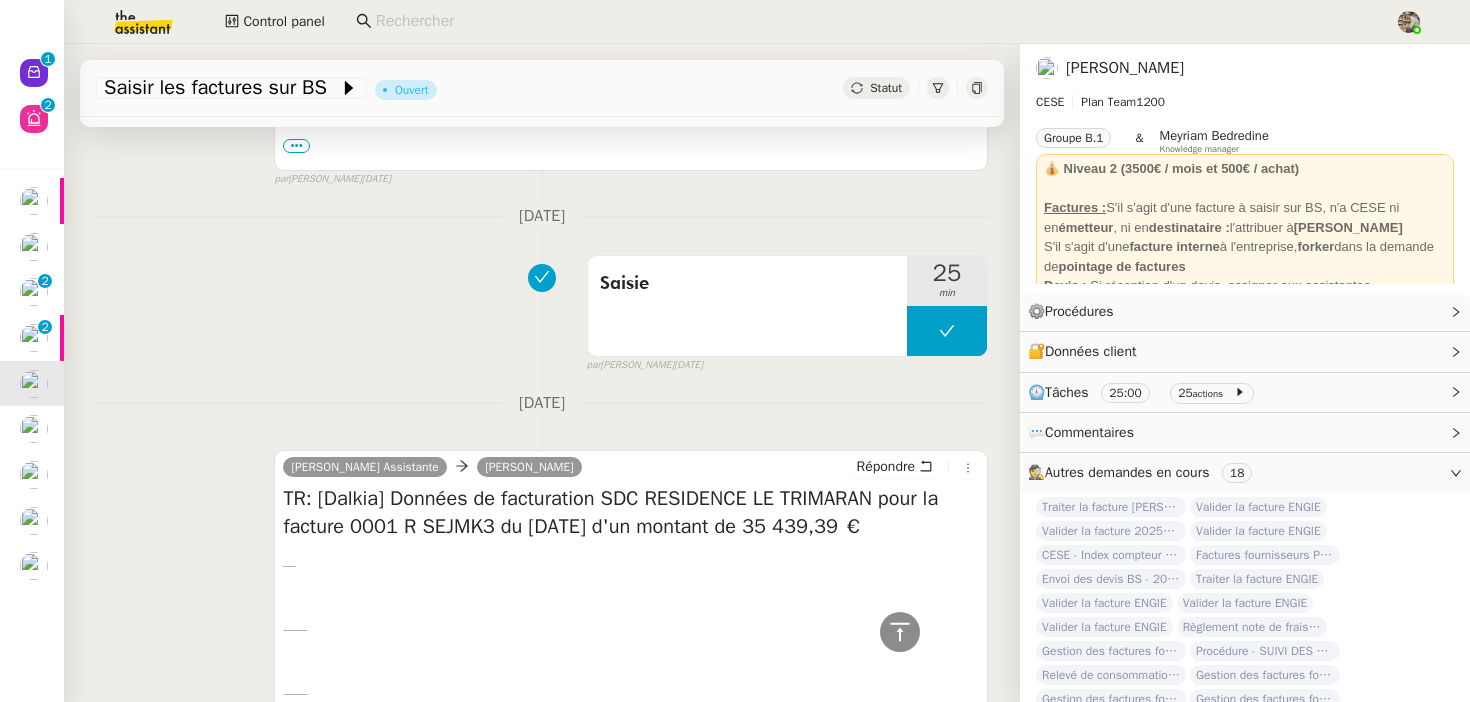 scroll, scrollTop: 3283, scrollLeft: 0, axis: vertical 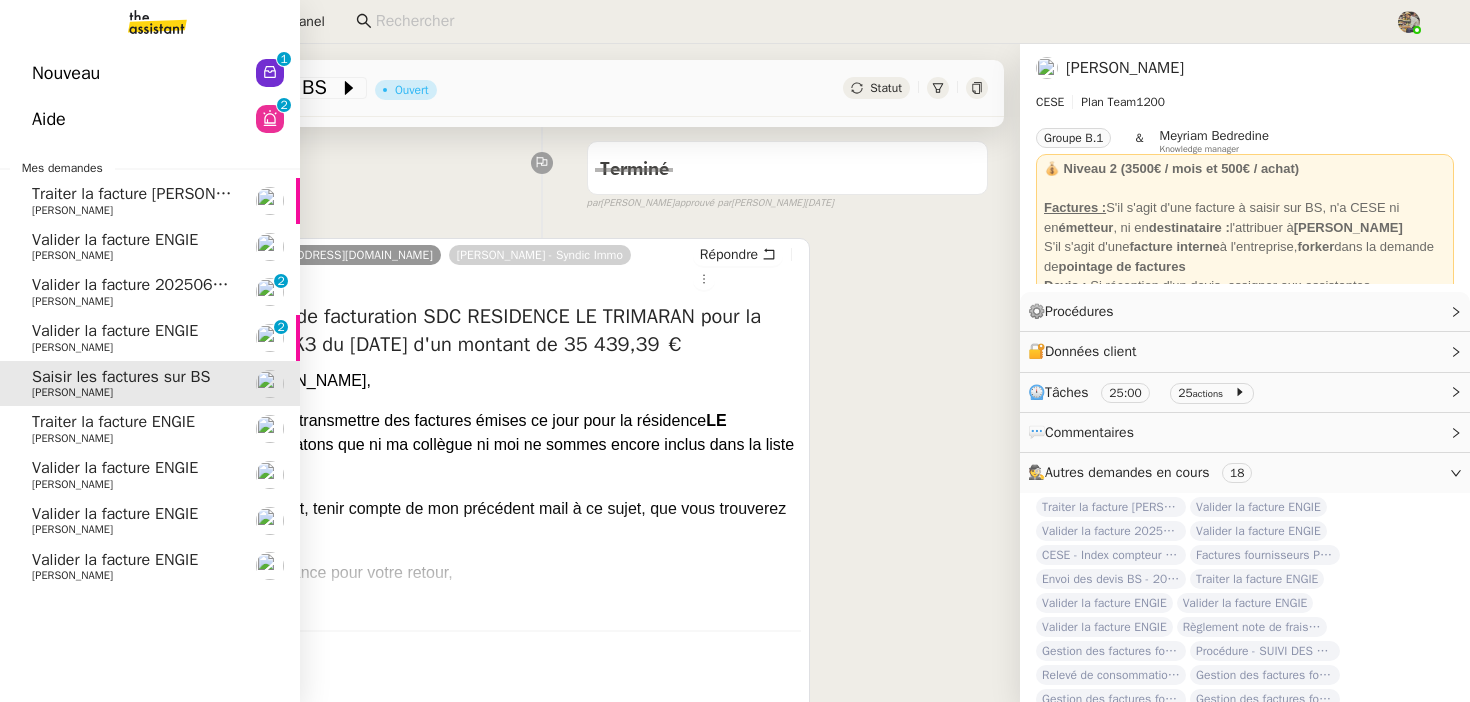 click on "Valider la facture ENGIE" 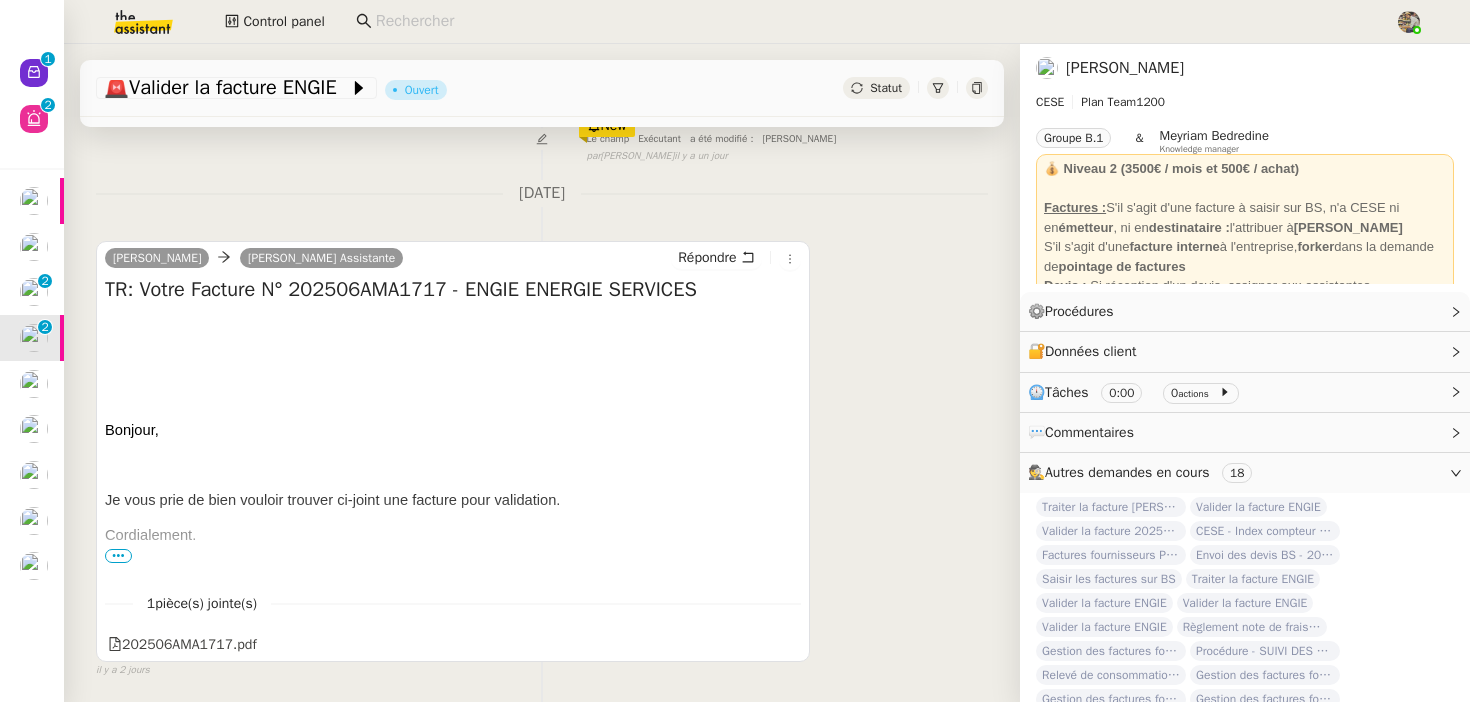 scroll, scrollTop: 0, scrollLeft: 0, axis: both 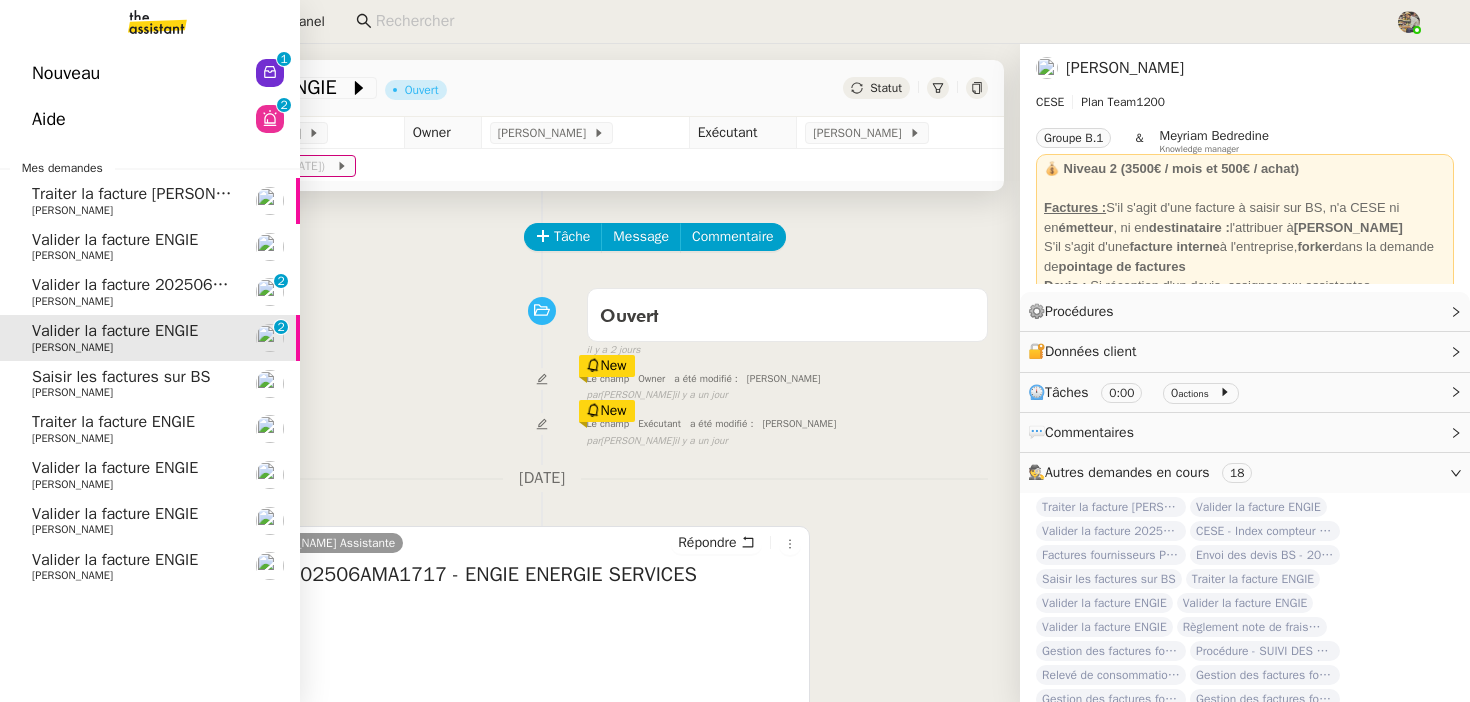 click on "Nouveau  0   1   2   3   4   5   6   7   8   9  Aide  0   1   2   3   4   5   6   7   8   9  Mes demandes Traiter la facture [PERSON_NAME] Conceicao    Valider la facture [PERSON_NAME] Conceicao    Valider la facture 202506Z161117    [PERSON_NAME] Conceicao     0   1   2   3   4   5   6   7   8   9  Valider la facture [PERSON_NAME] Conceicao     0   1   2   3   4   5   6   7   8   9  Saisir les factures sur BS    [PERSON_NAME] Da Conceicao    Traiter la facture [PERSON_NAME] la facture [PERSON_NAME] Conceicao    Valider la facture [PERSON_NAME] la facture [PERSON_NAME]" 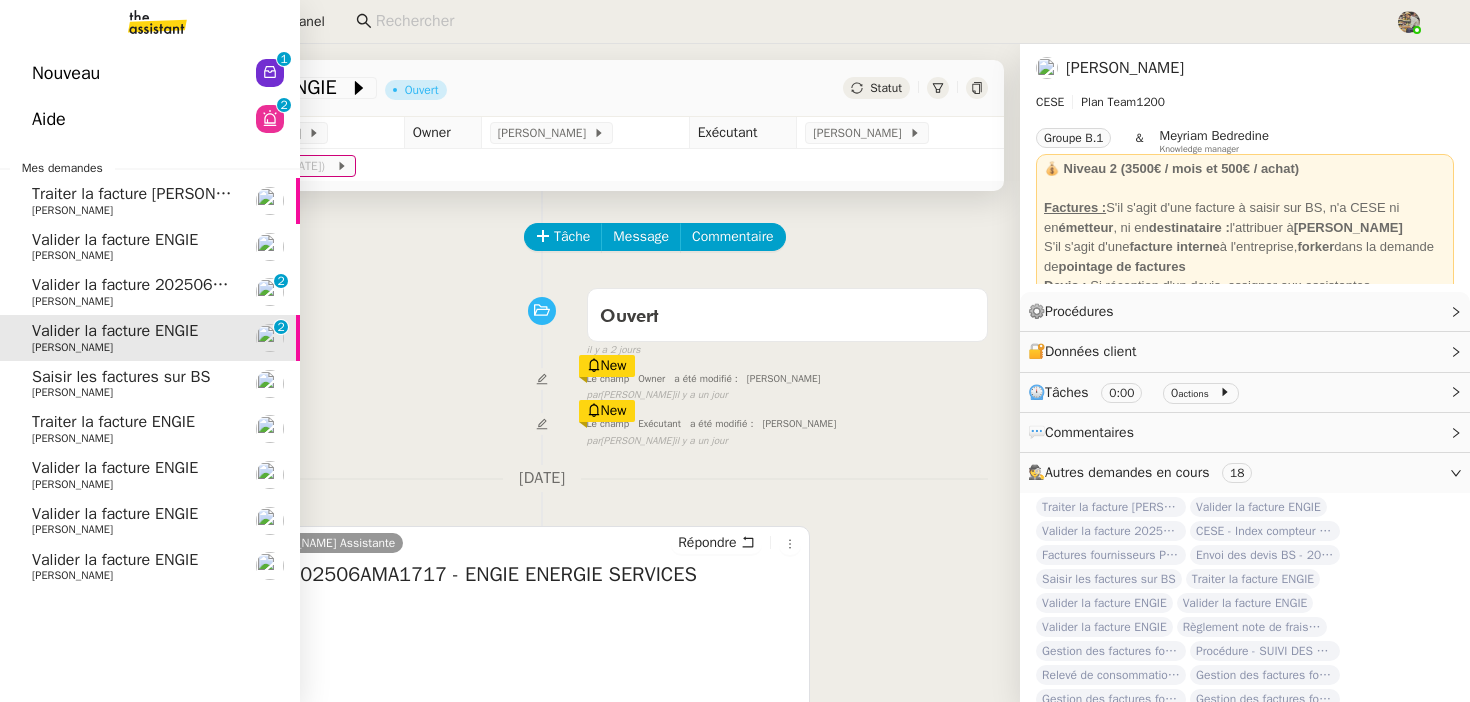 click on "Valider la facture 202506Z161117" 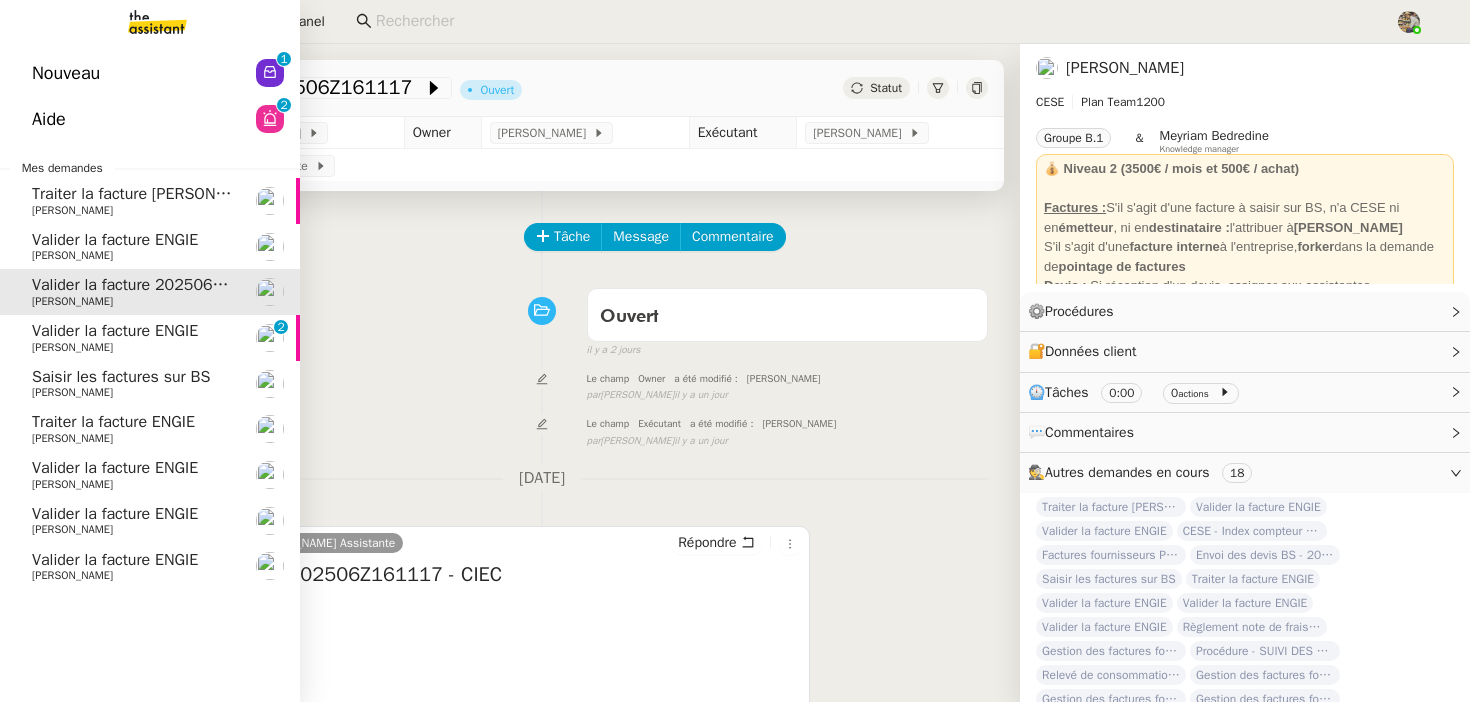 click on "Valider la facture [PERSON_NAME]" 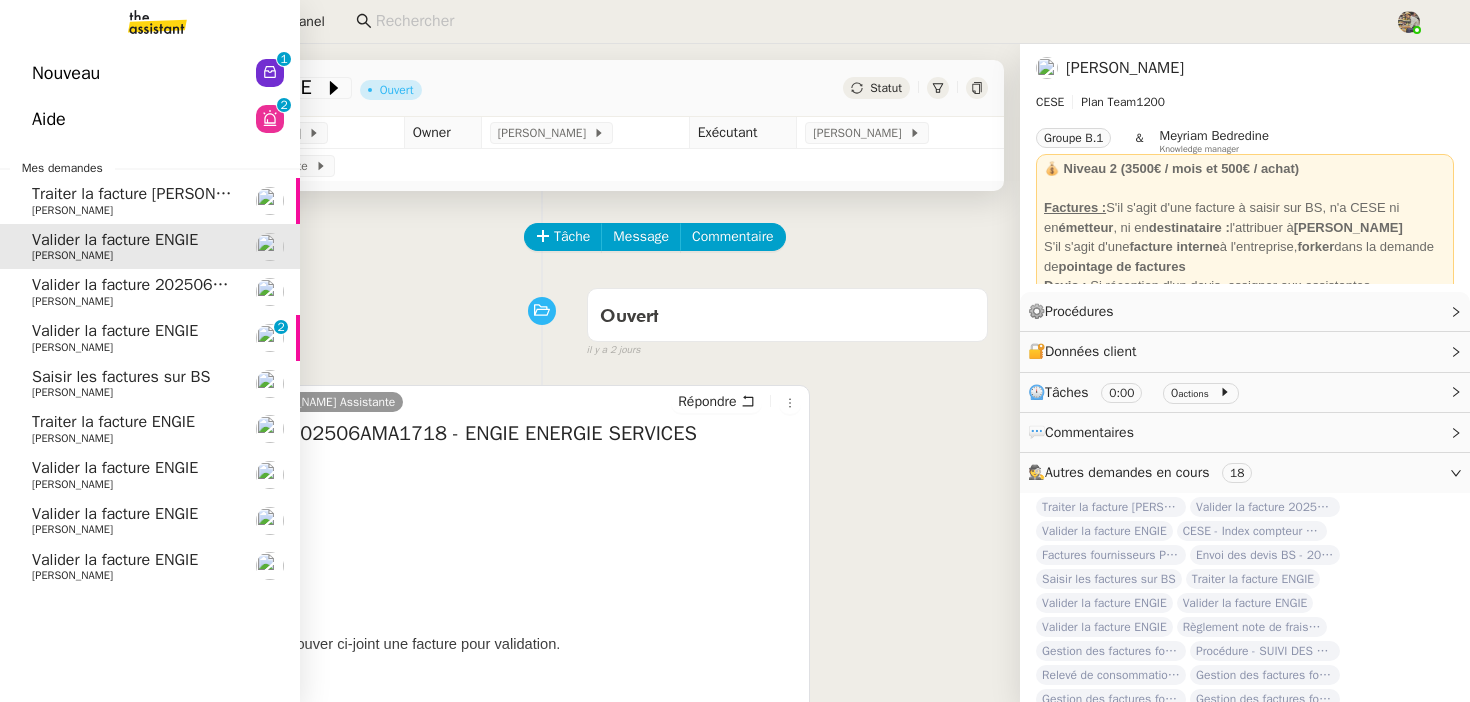 click on "[PERSON_NAME]" 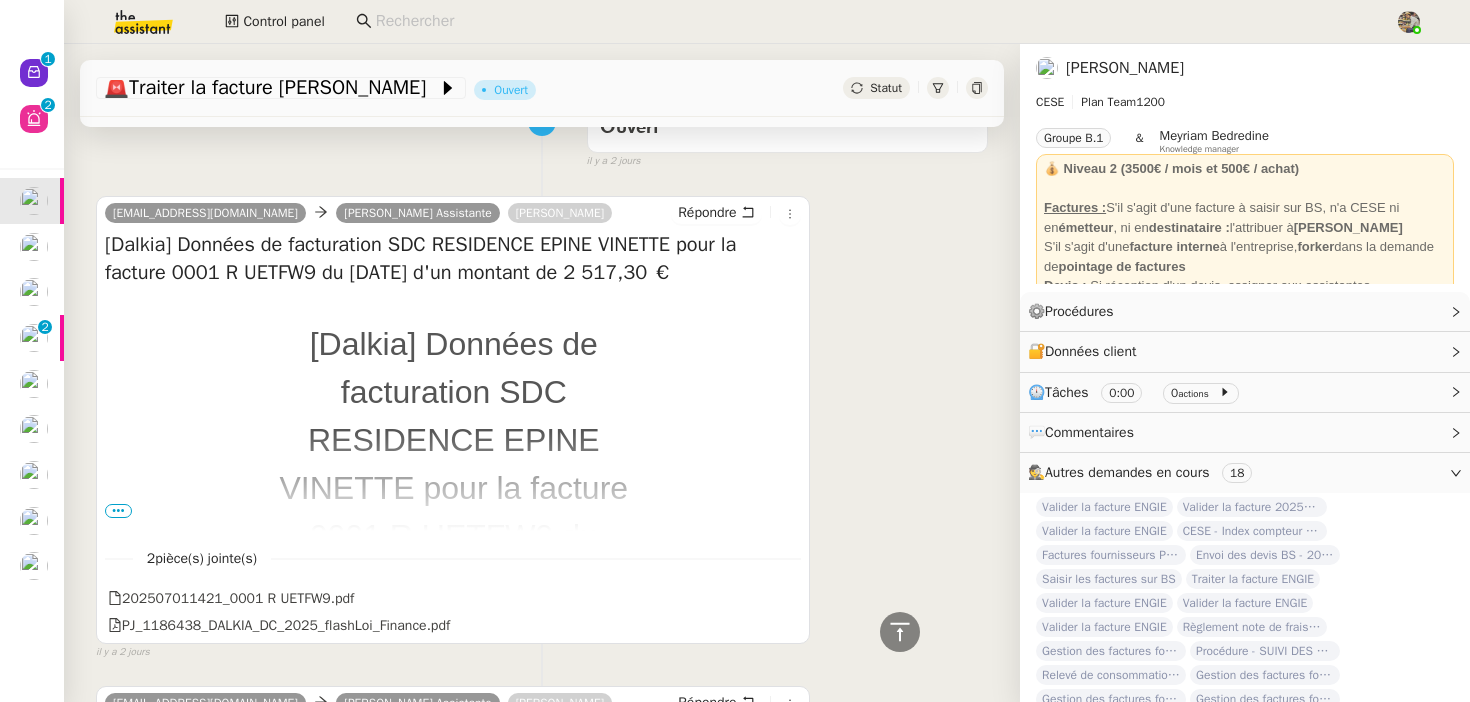 scroll, scrollTop: 0, scrollLeft: 0, axis: both 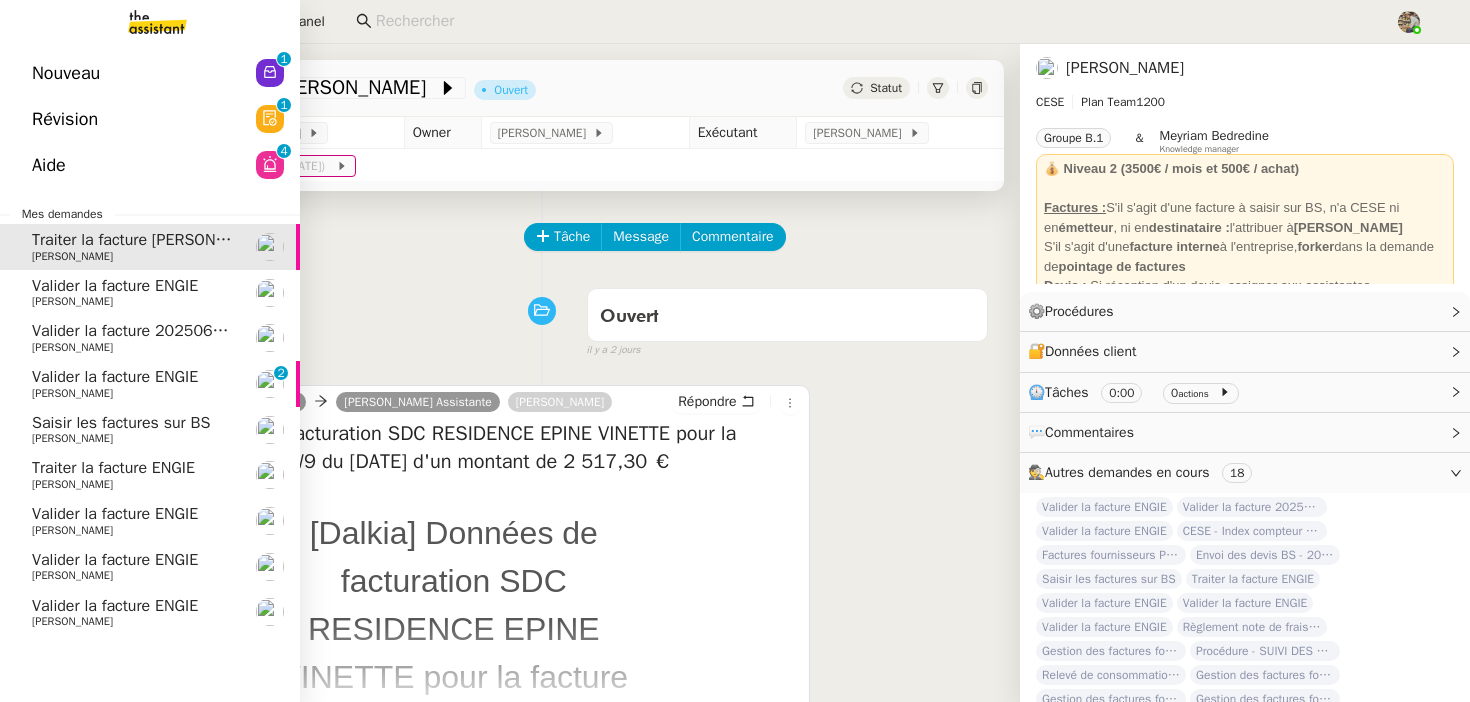 click on "Valider la facture ENGIE" 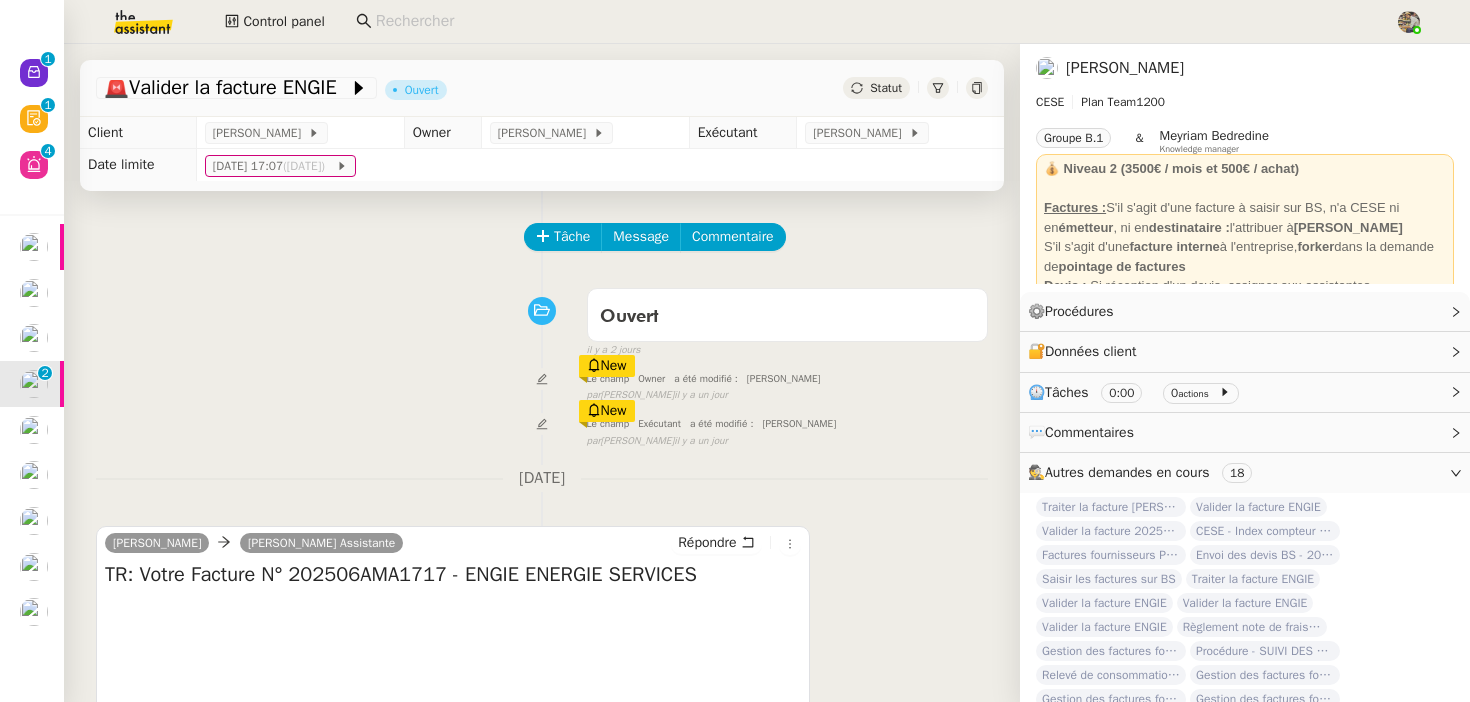 scroll, scrollTop: 358, scrollLeft: 0, axis: vertical 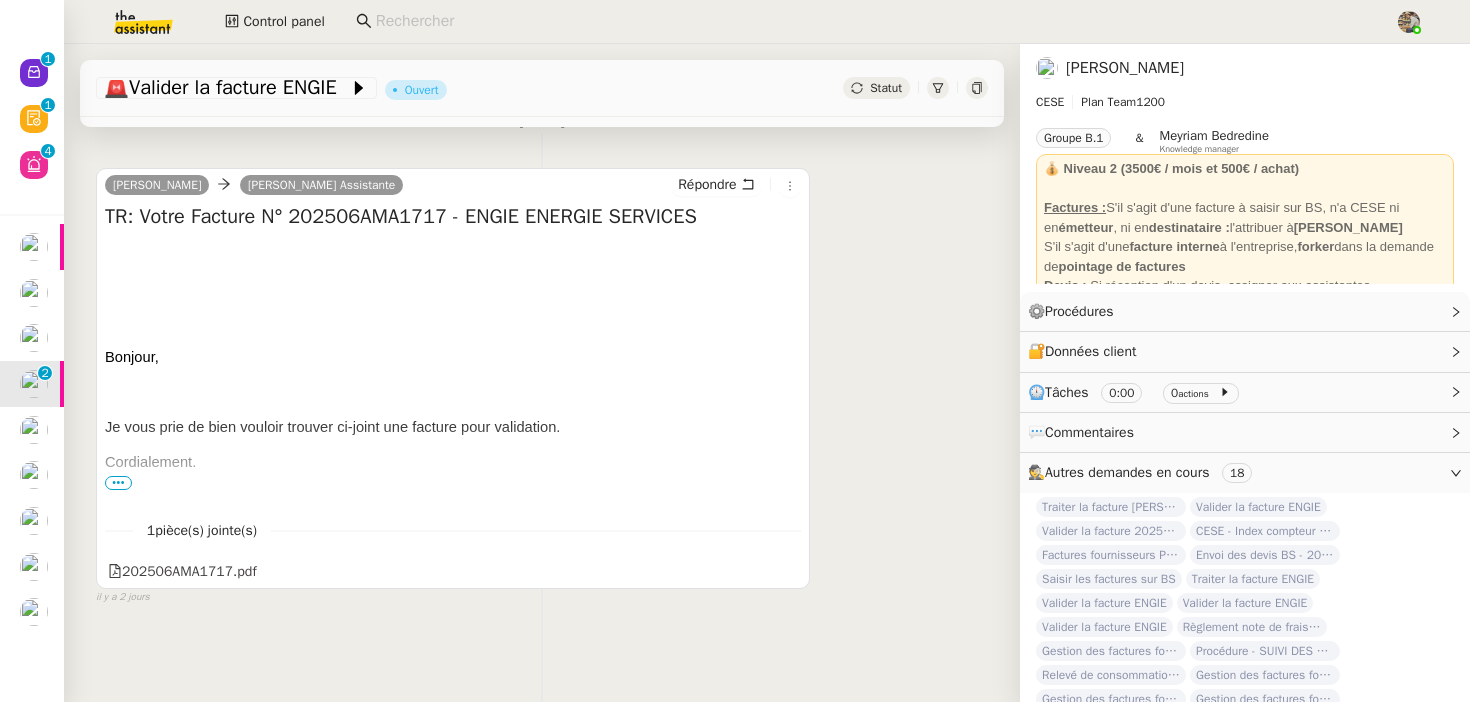 click on "Valider la facture ENGIE" 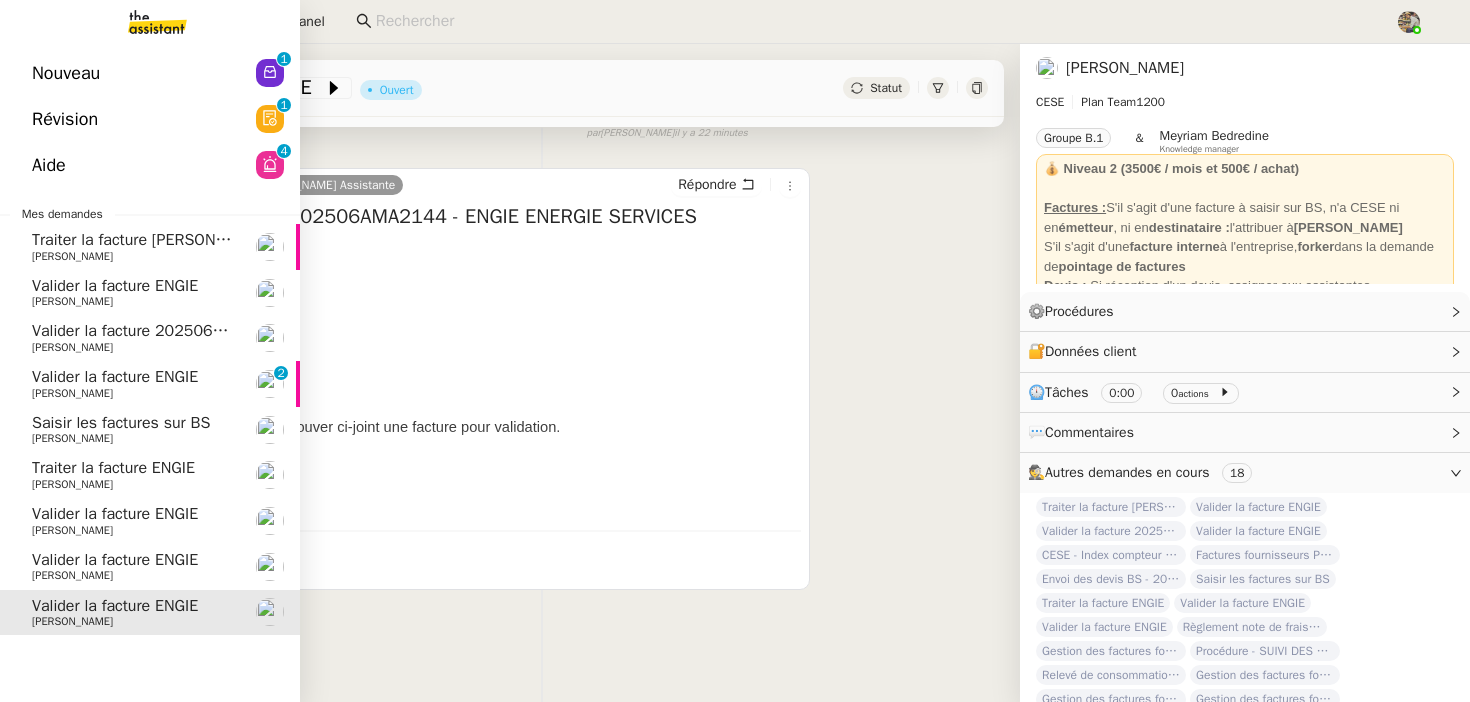 scroll, scrollTop: 262, scrollLeft: 0, axis: vertical 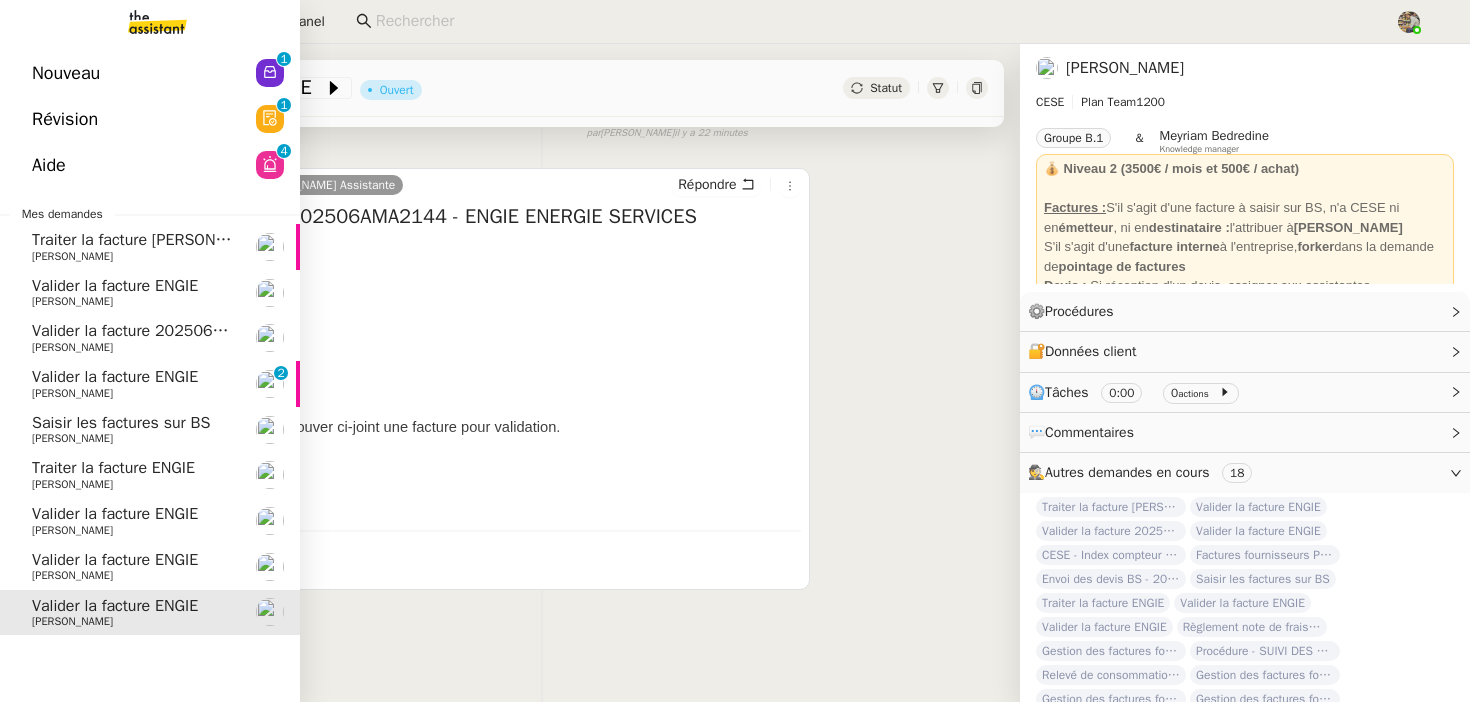 click on "[PERSON_NAME]" 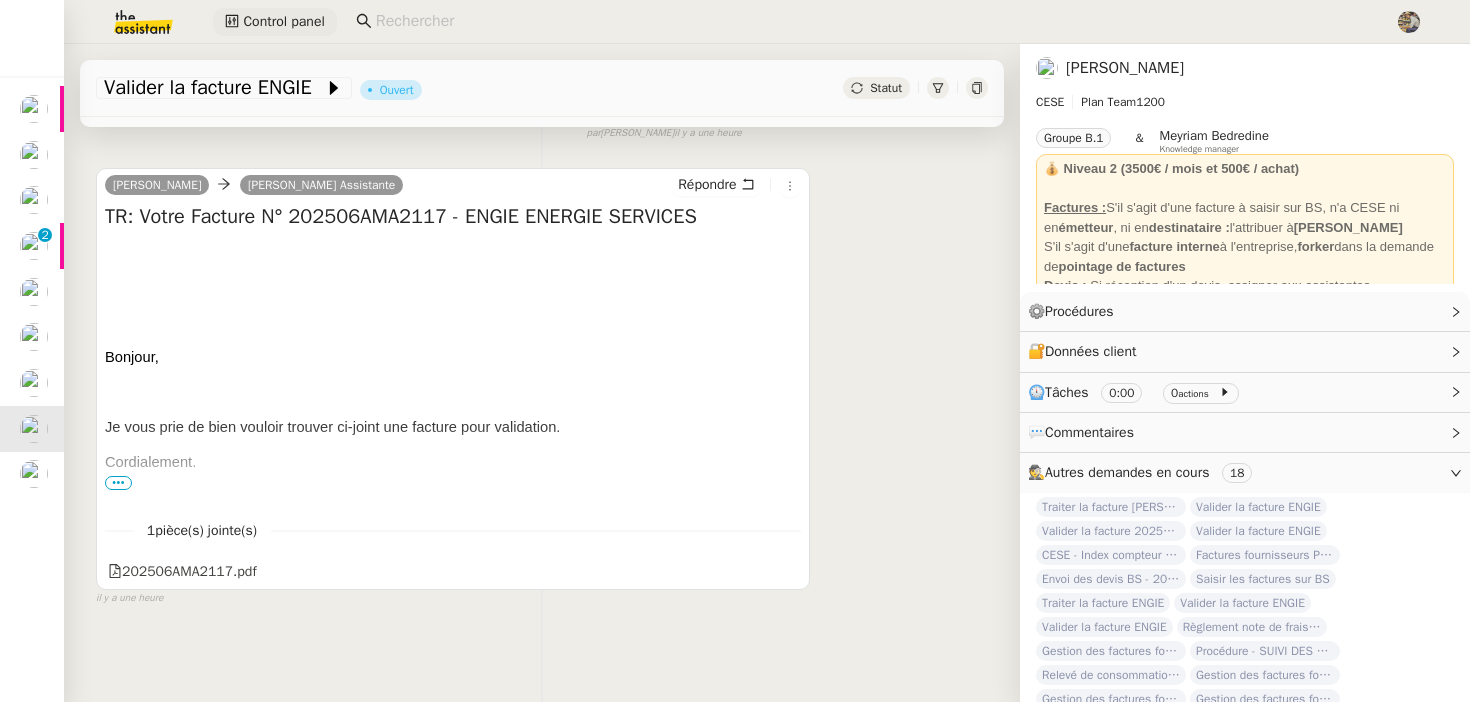 scroll, scrollTop: 262, scrollLeft: 0, axis: vertical 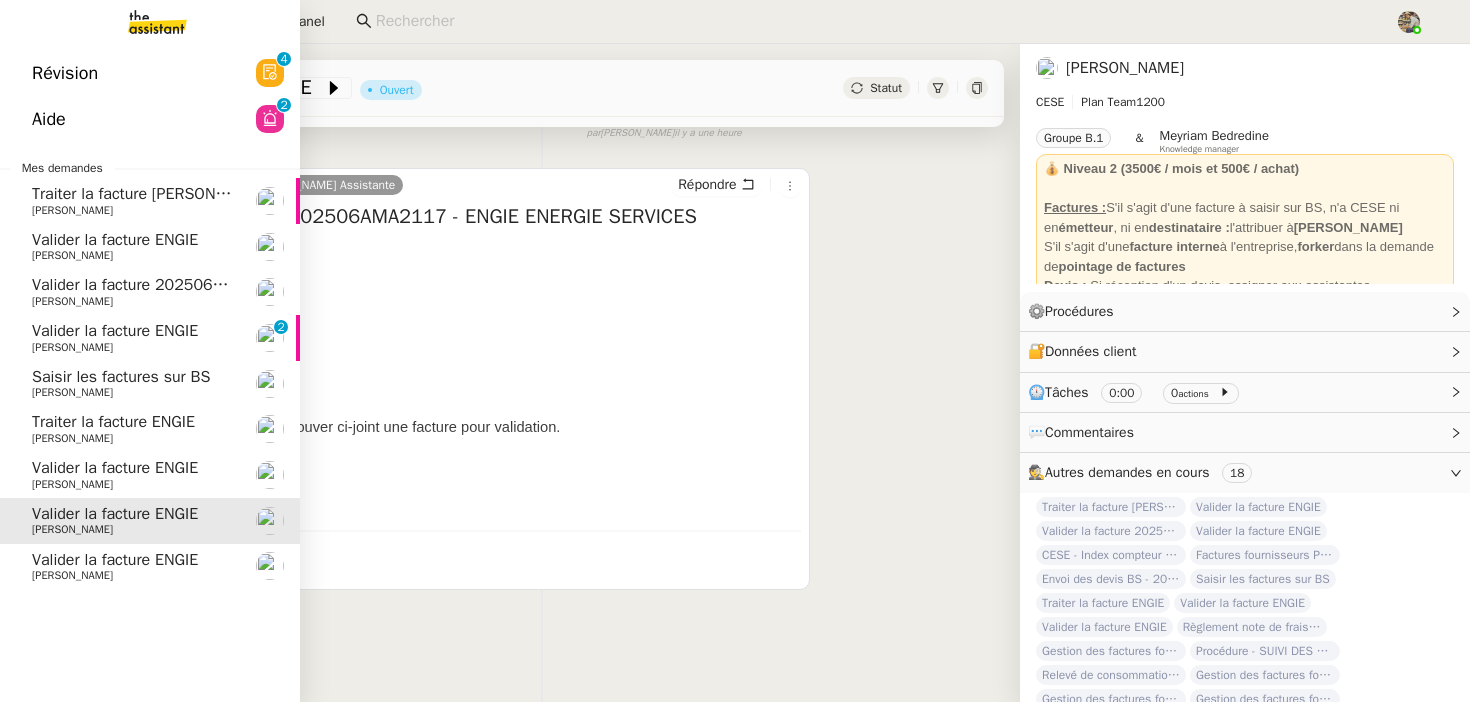 click on "[PERSON_NAME]" 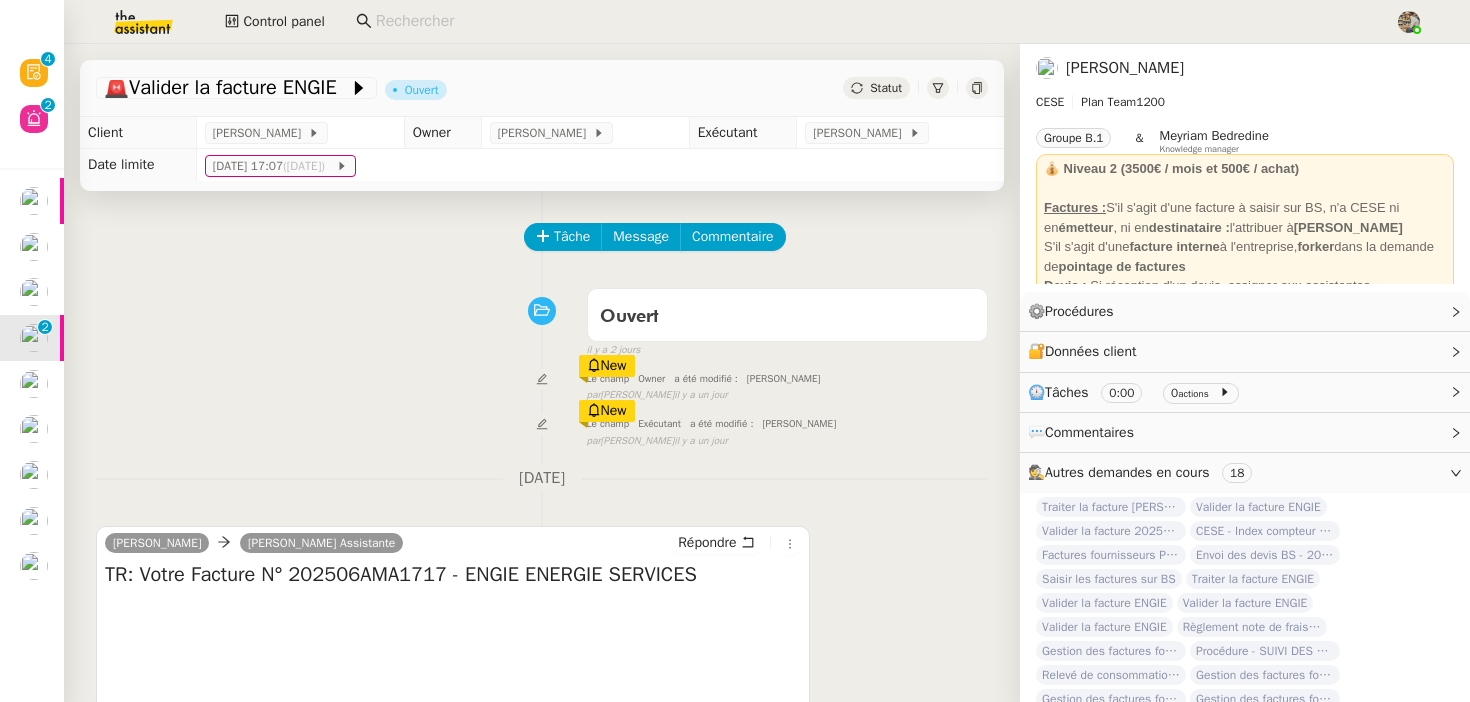 scroll, scrollTop: 358, scrollLeft: 0, axis: vertical 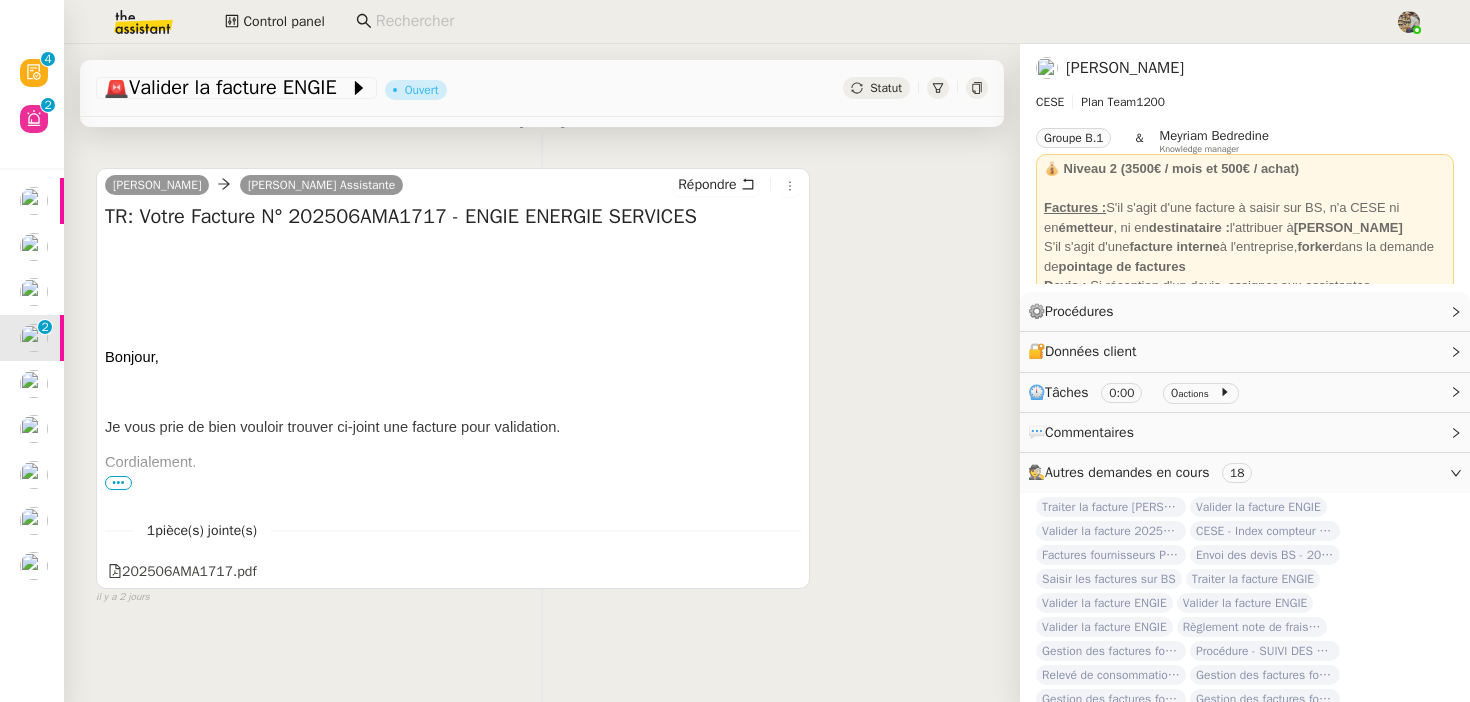 click on "•••" at bounding box center (118, 483) 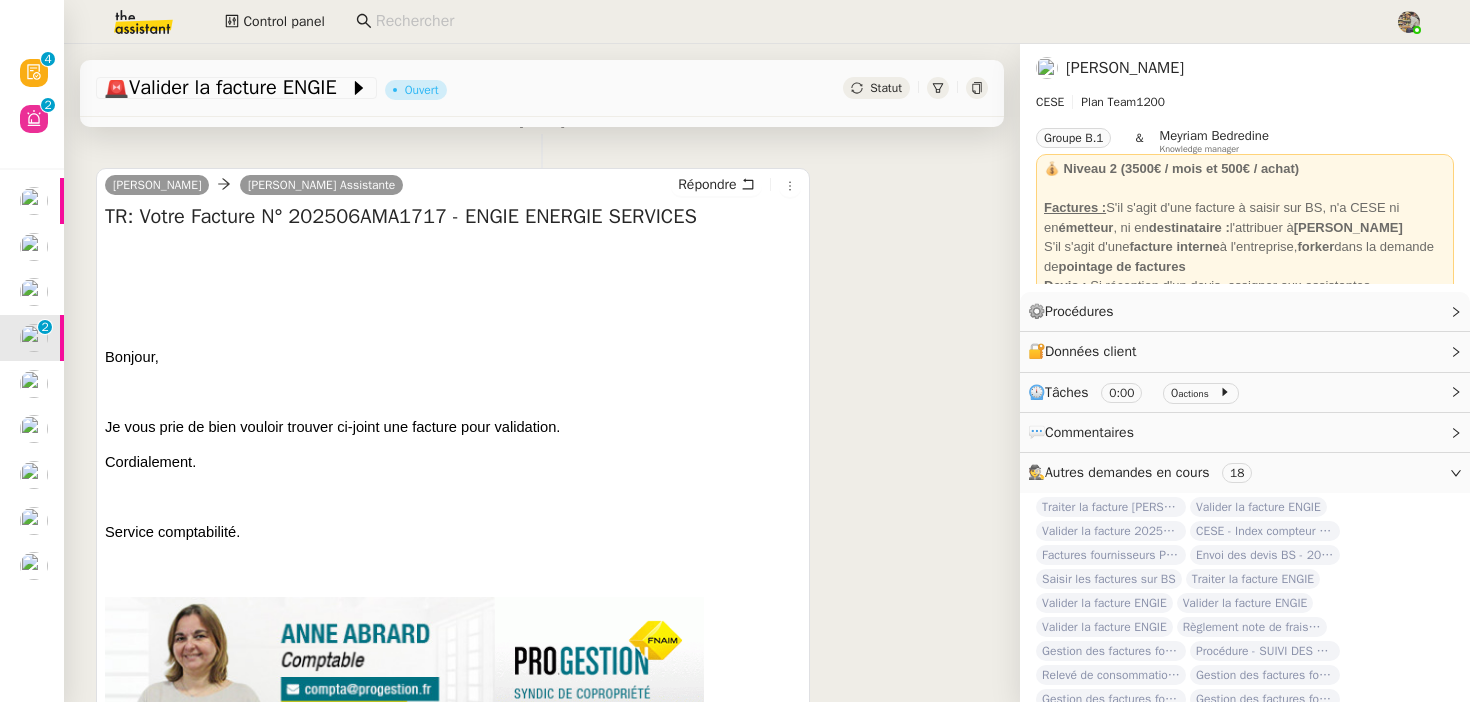 scroll, scrollTop: 701, scrollLeft: 0, axis: vertical 